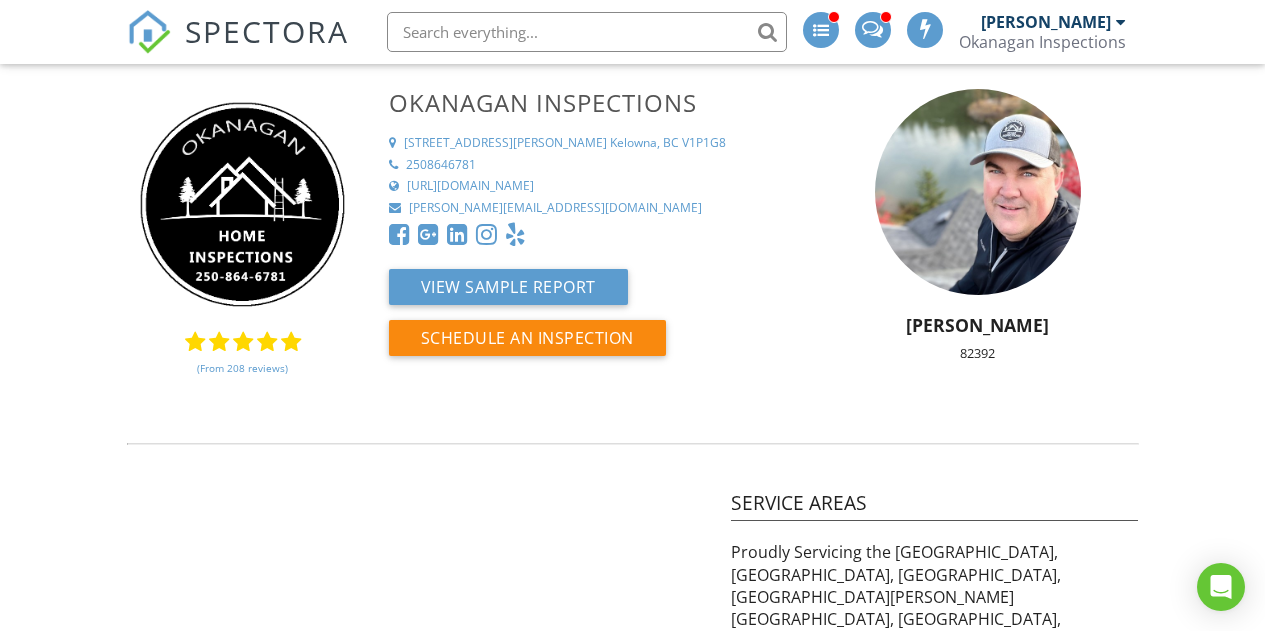 scroll, scrollTop: 0, scrollLeft: 0, axis: both 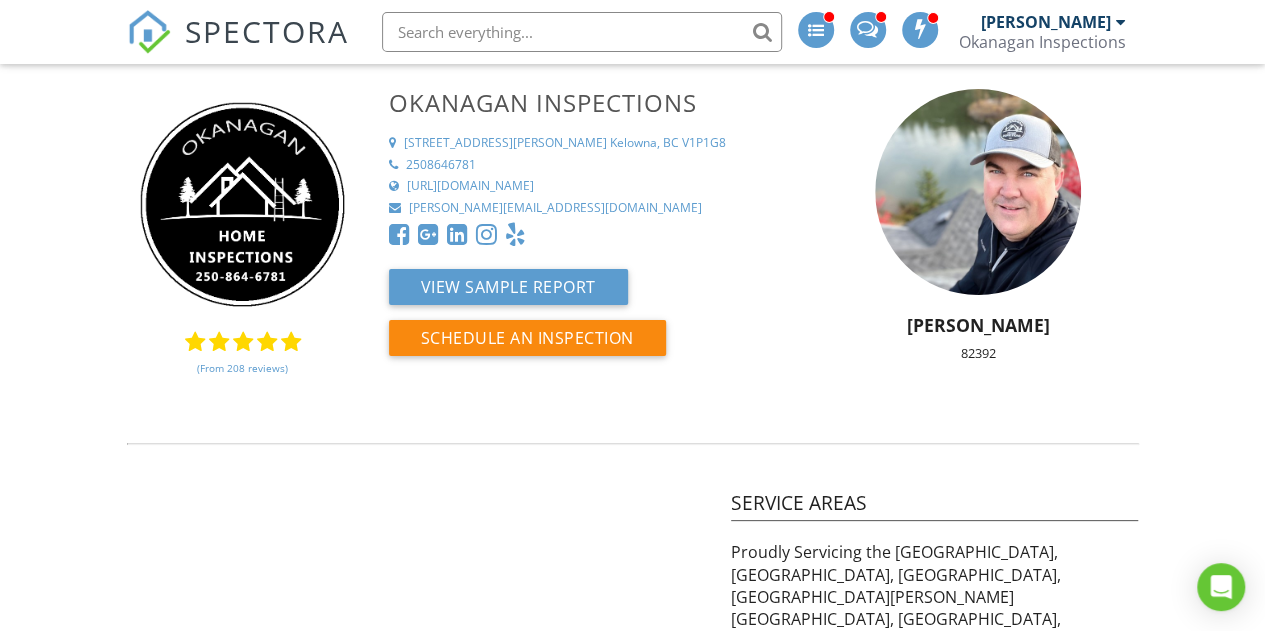click on "SPECTORA" at bounding box center [267, 31] 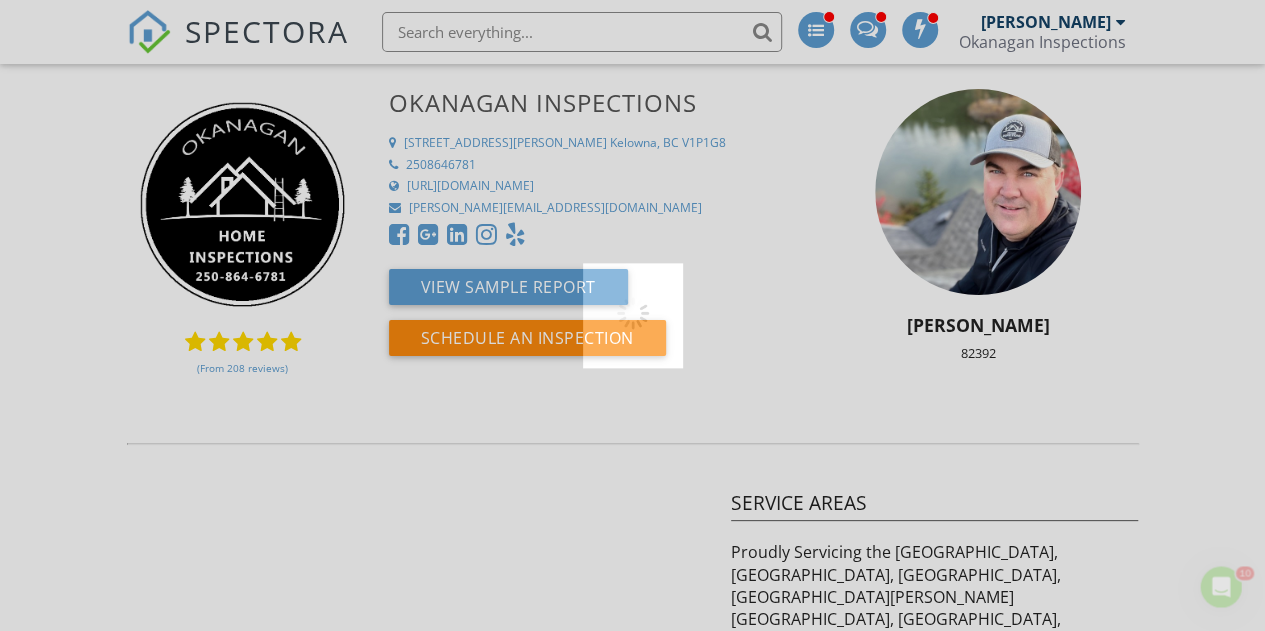 scroll, scrollTop: 0, scrollLeft: 0, axis: both 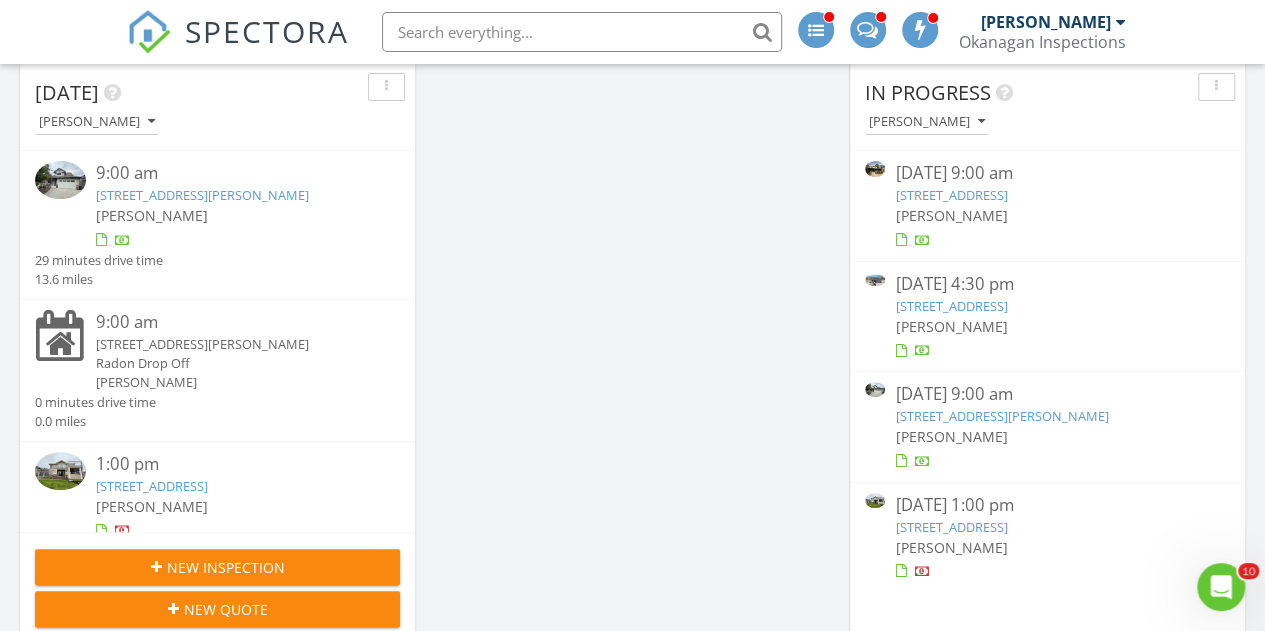 click on "[STREET_ADDRESS]" at bounding box center [951, 306] 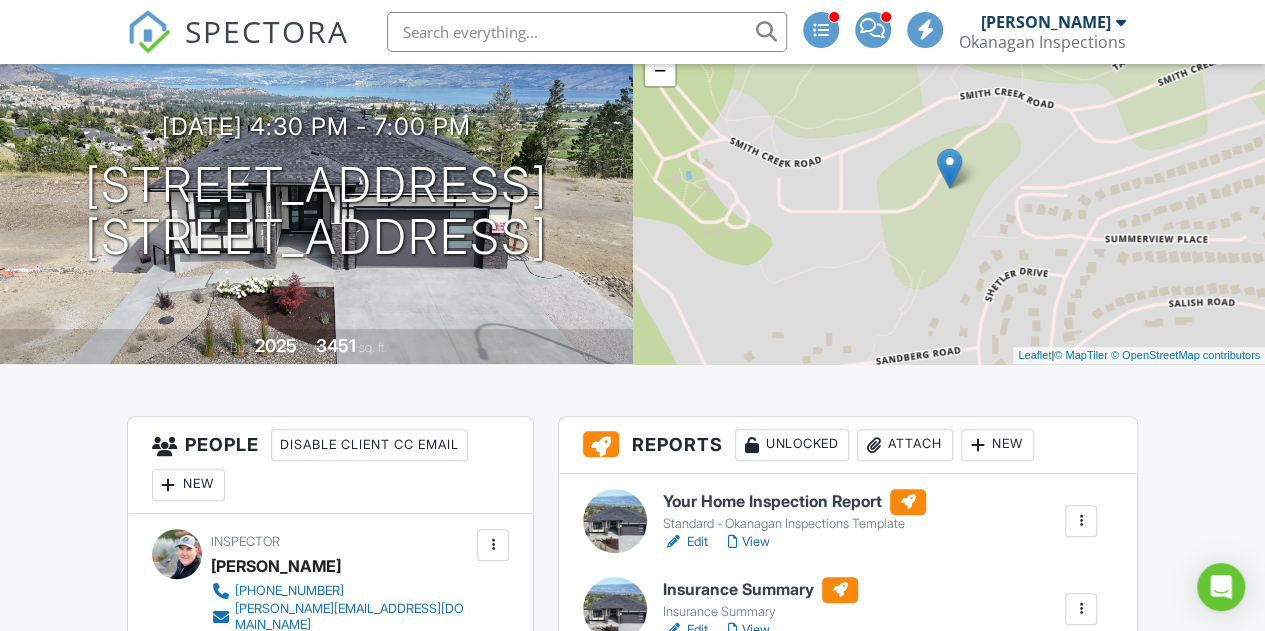 scroll, scrollTop: 204, scrollLeft: 0, axis: vertical 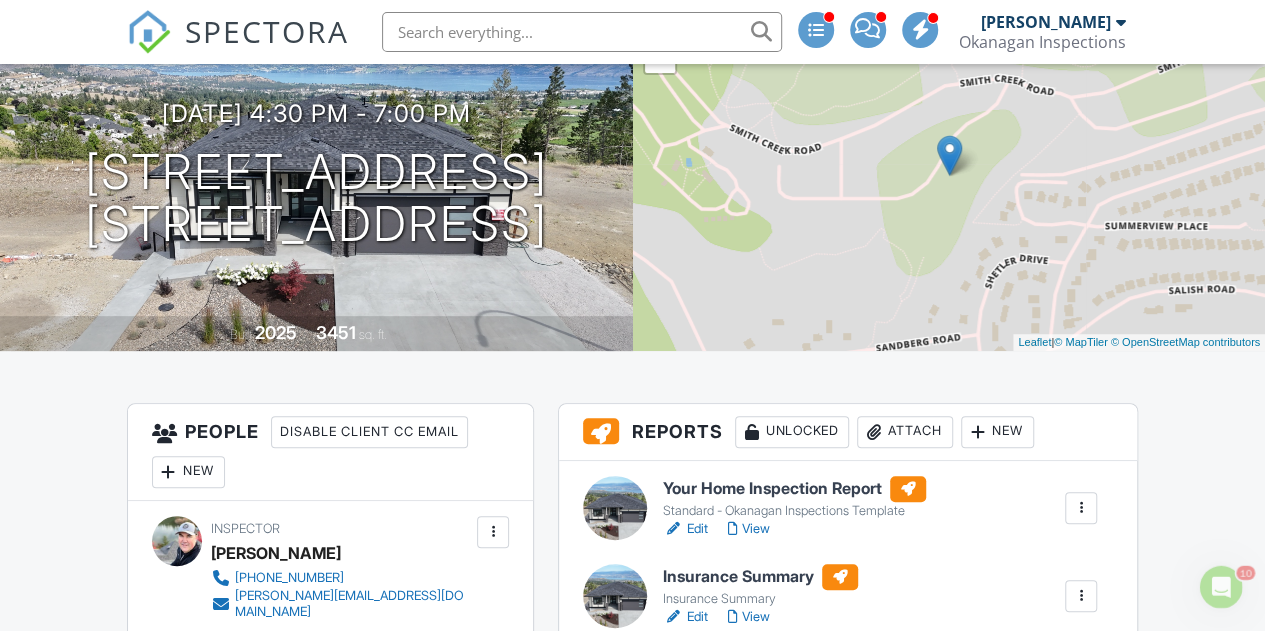 click on "View" at bounding box center [749, 529] 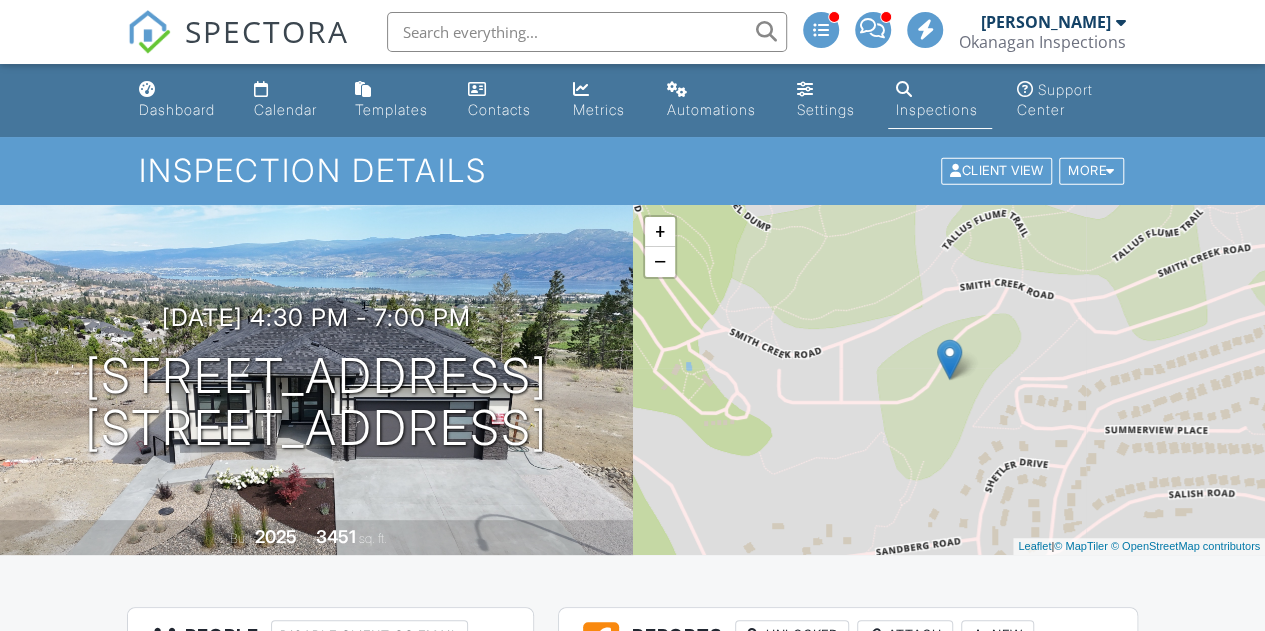 scroll, scrollTop: 386, scrollLeft: 0, axis: vertical 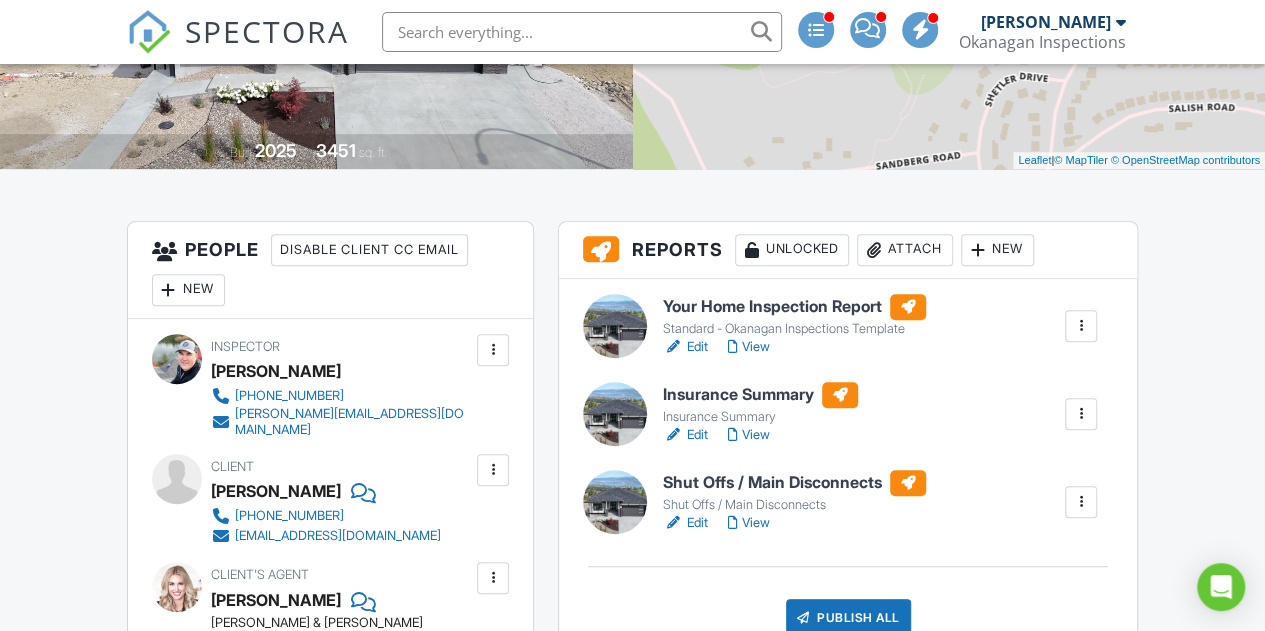 click at bounding box center [1081, 414] 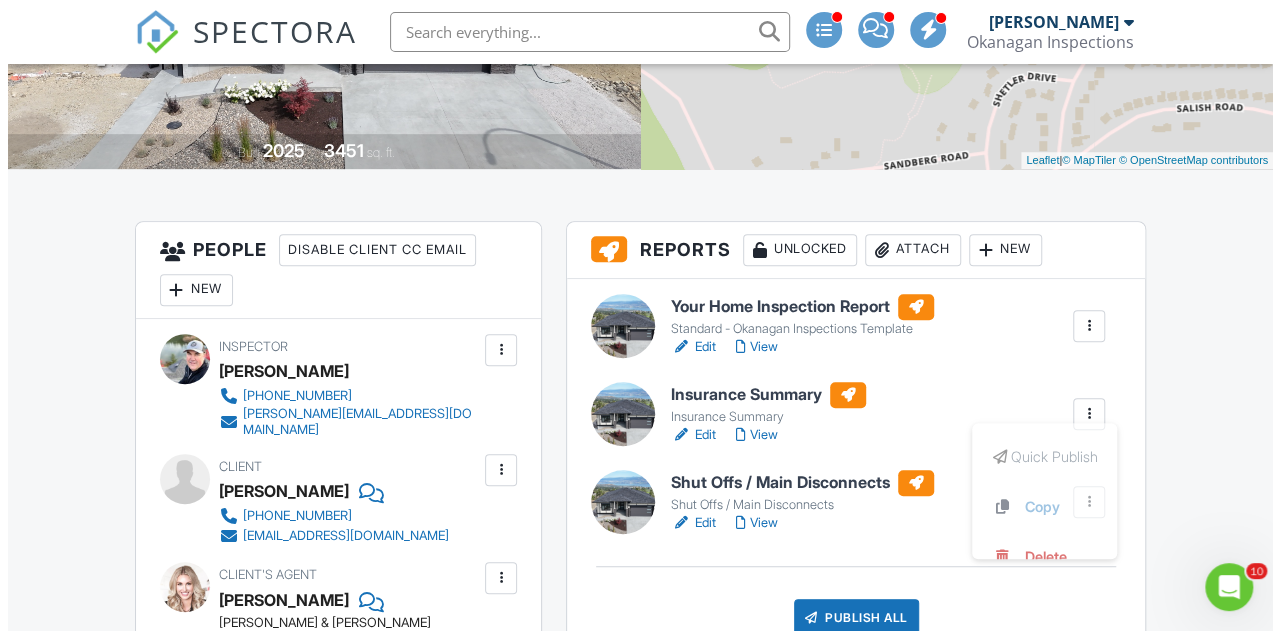scroll, scrollTop: 0, scrollLeft: 0, axis: both 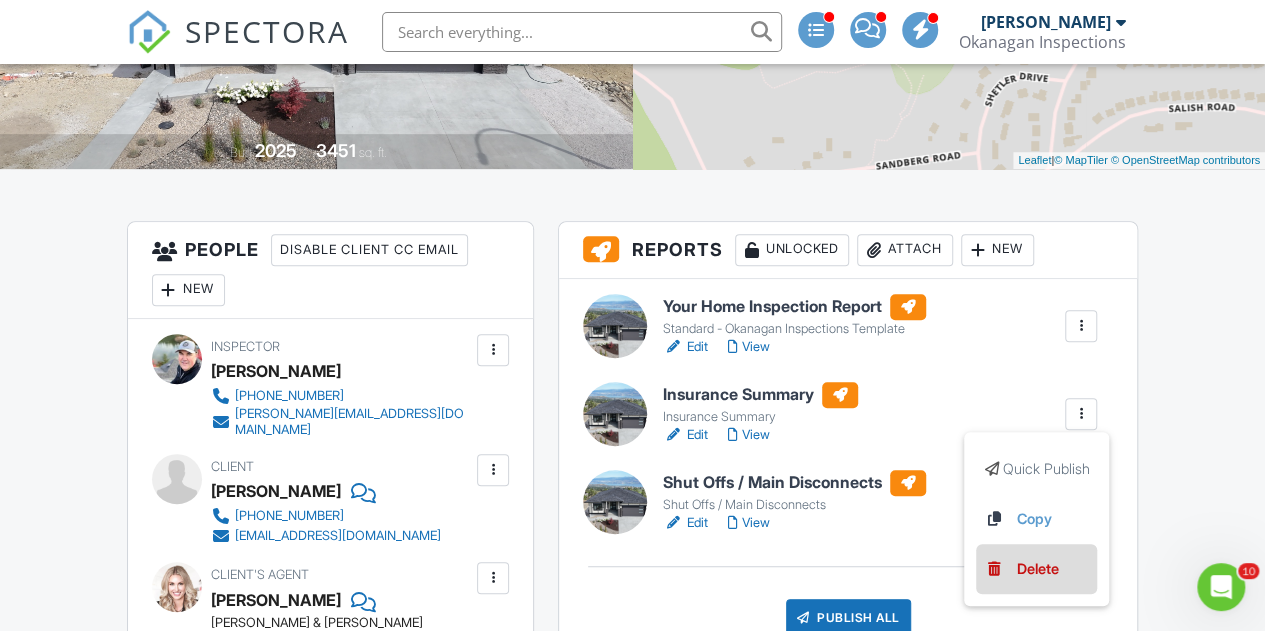 click on "Delete" at bounding box center [1037, 569] 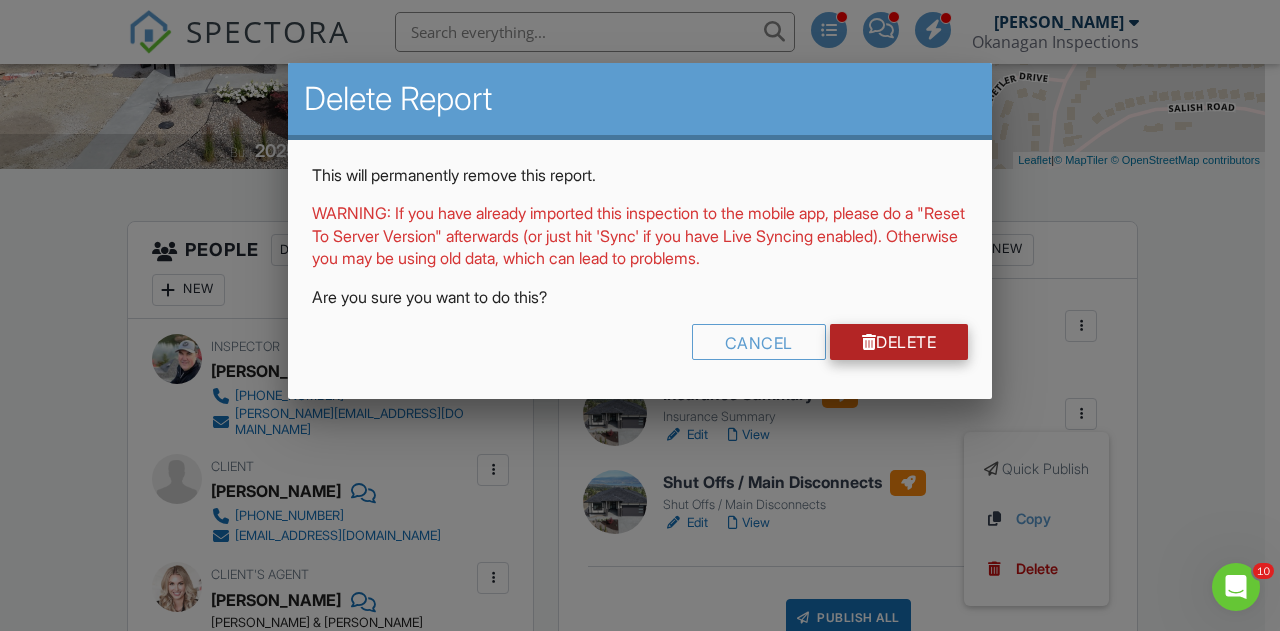 click on "Delete" at bounding box center [899, 342] 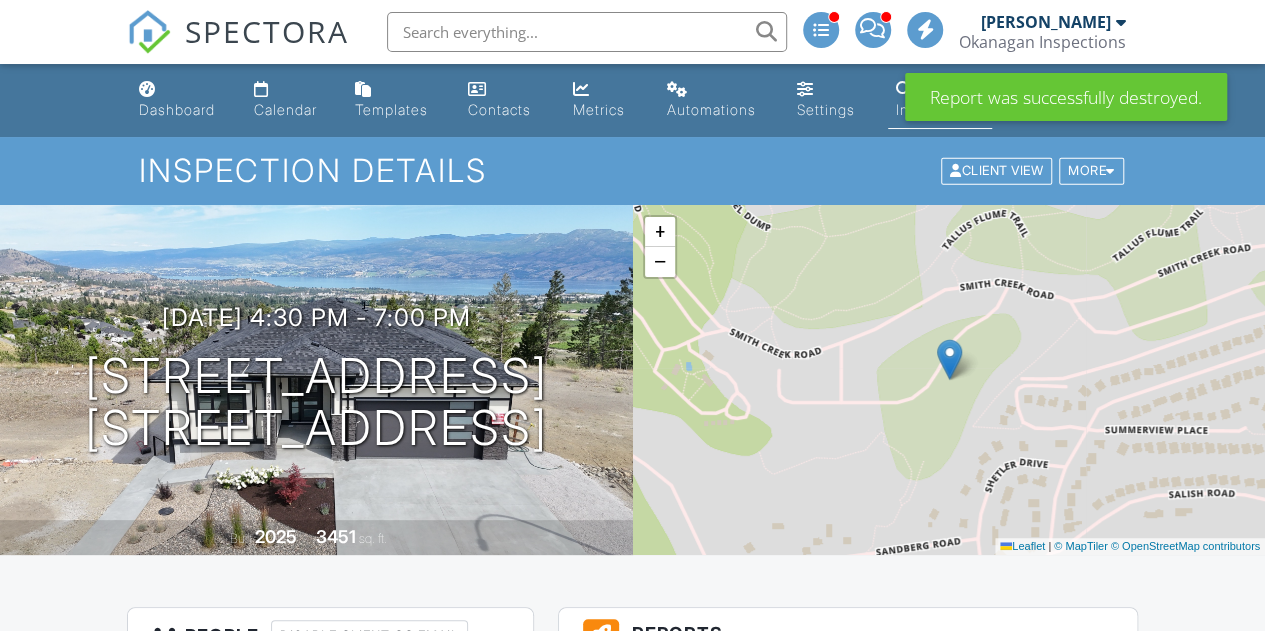 scroll, scrollTop: 351, scrollLeft: 0, axis: vertical 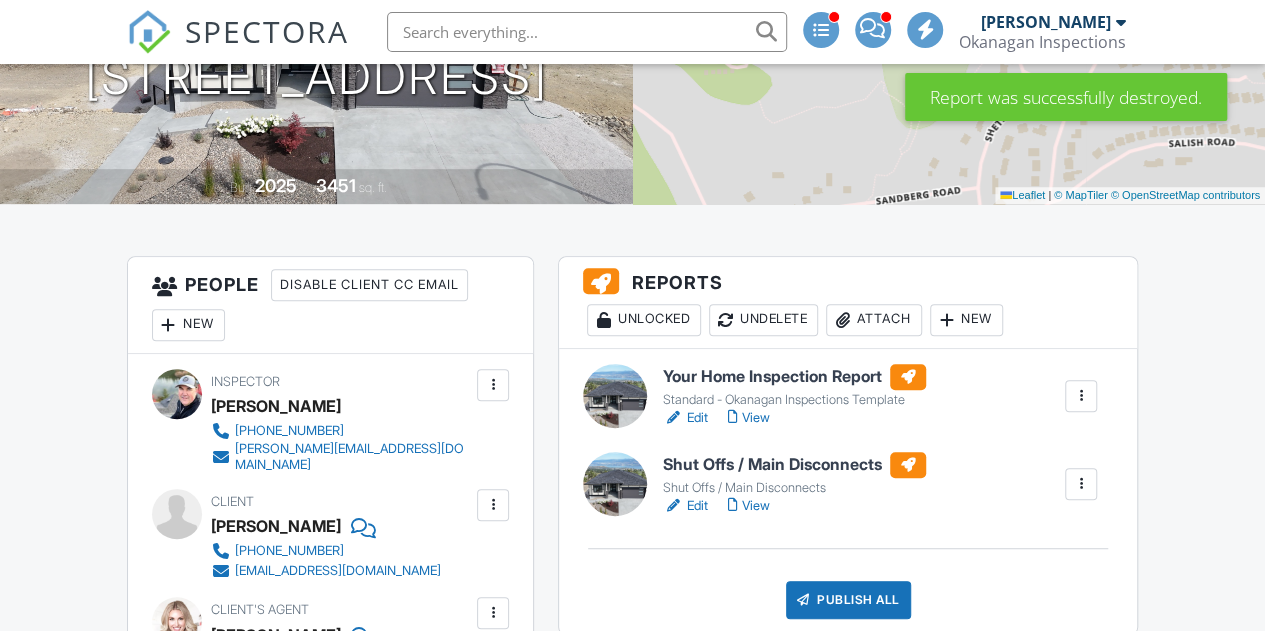 click at bounding box center (1081, 484) 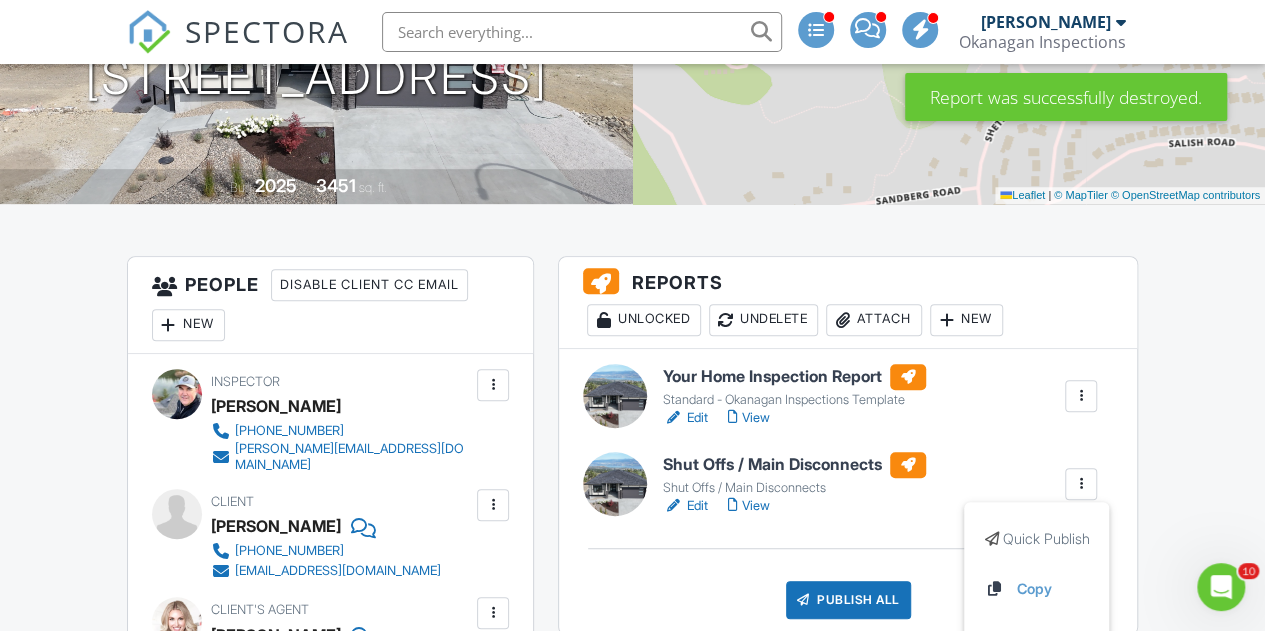 scroll, scrollTop: 0, scrollLeft: 0, axis: both 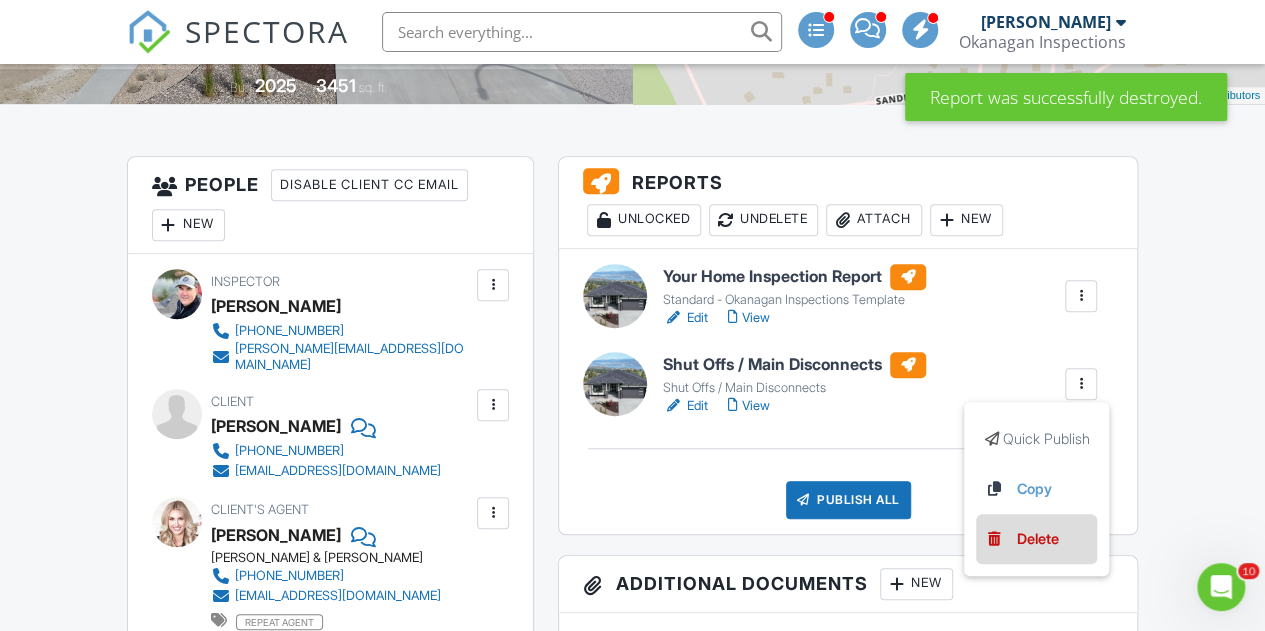 click on "Delete" at bounding box center [1037, 539] 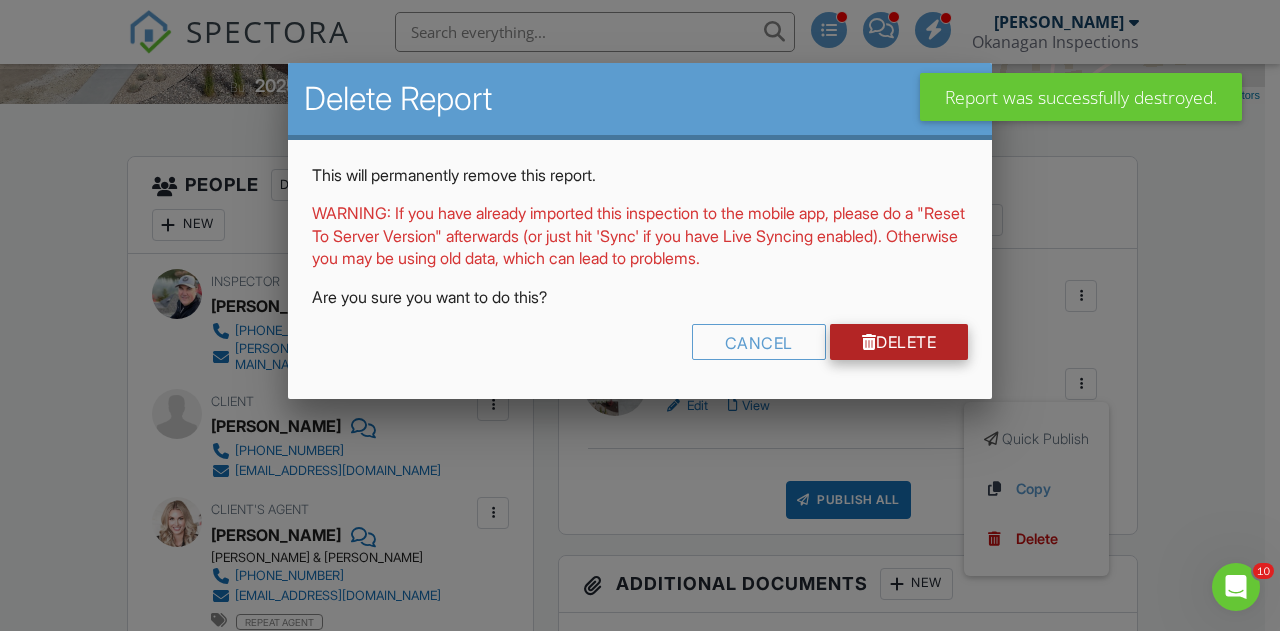 click on "Delete" at bounding box center (899, 342) 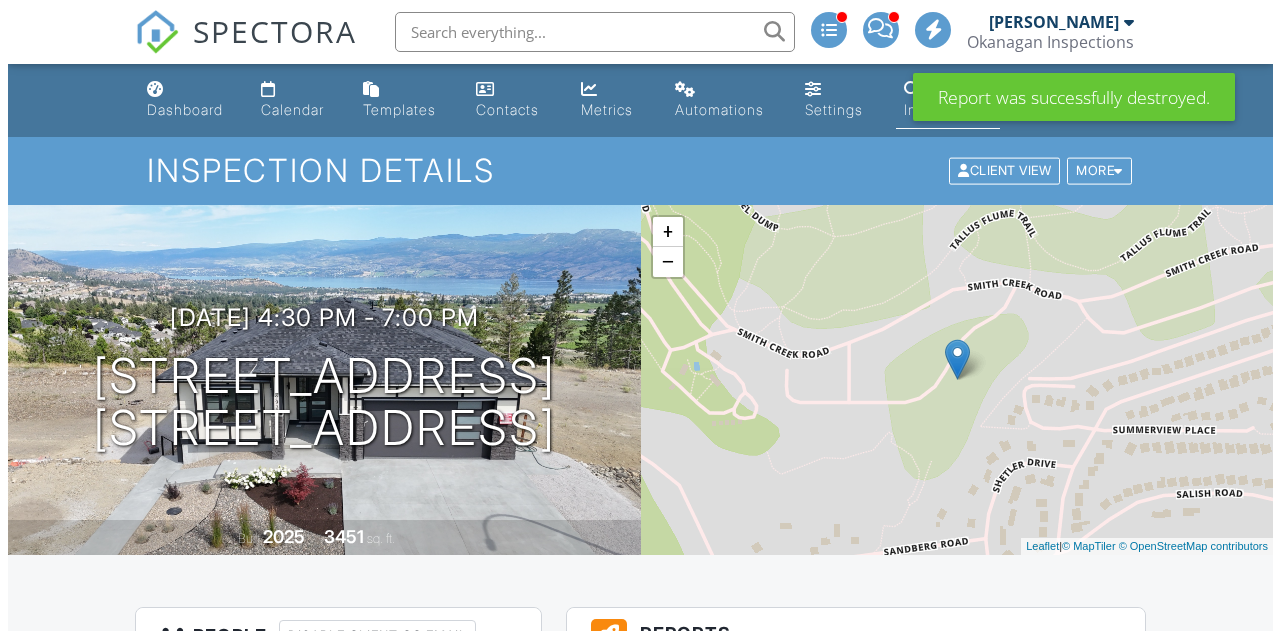 scroll, scrollTop: 434, scrollLeft: 0, axis: vertical 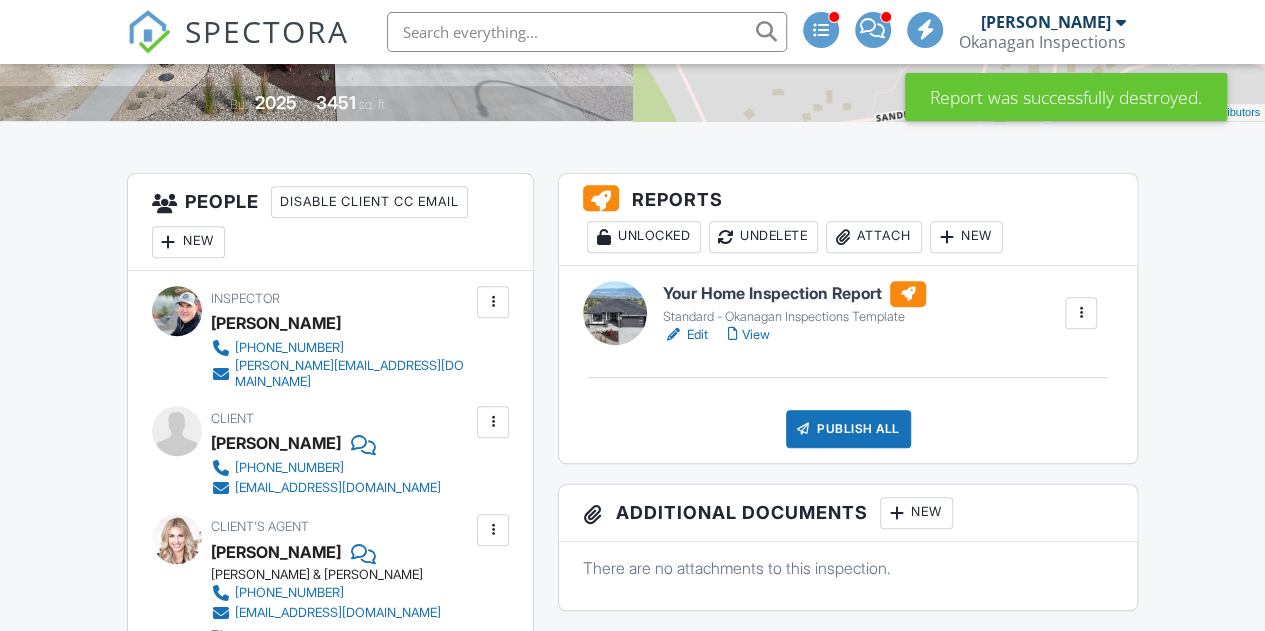 click on "Publish All" at bounding box center (848, 429) 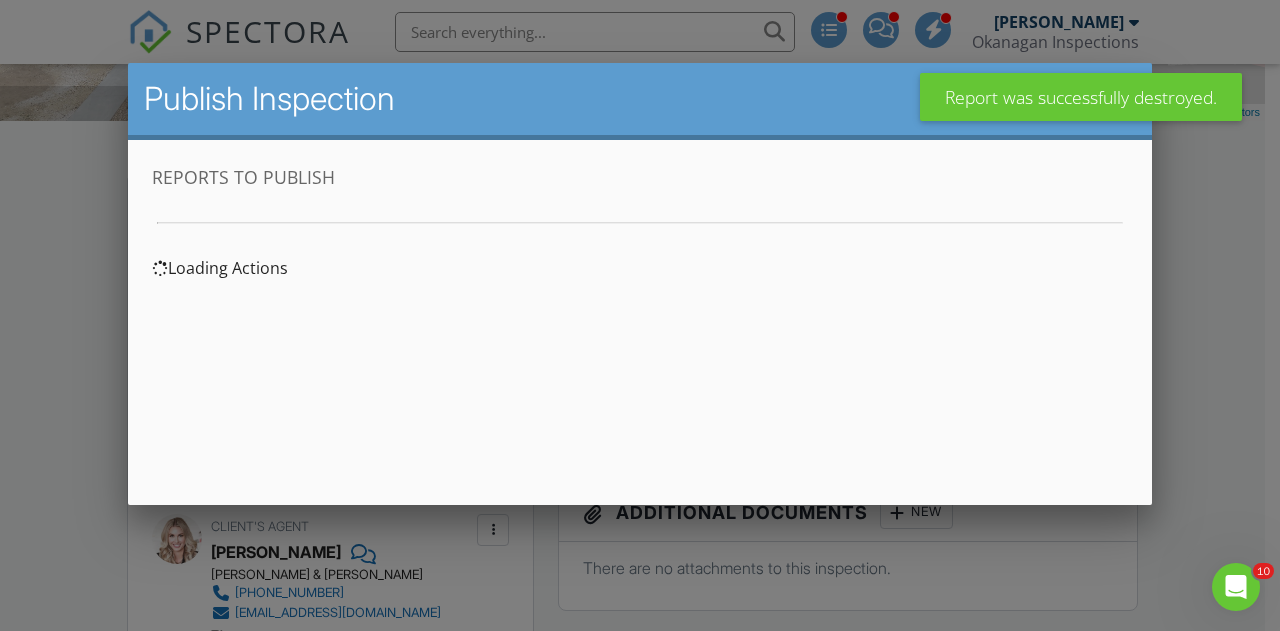 scroll, scrollTop: 0, scrollLeft: 0, axis: both 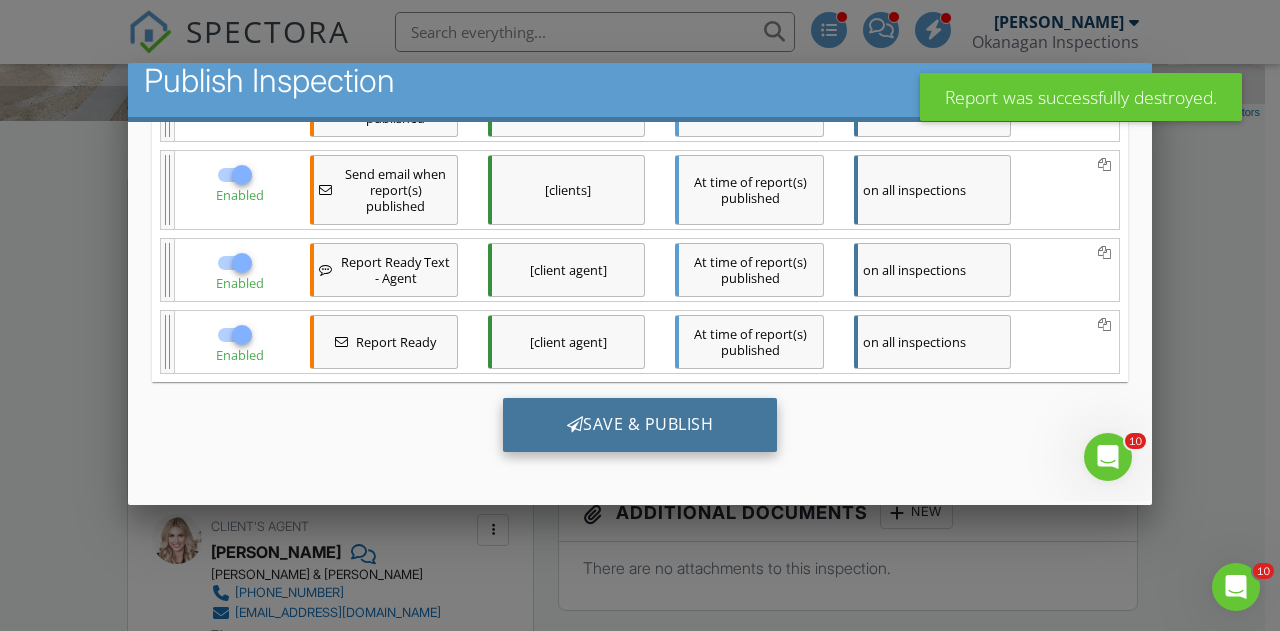 click on "Save & Publish" at bounding box center [640, 425] 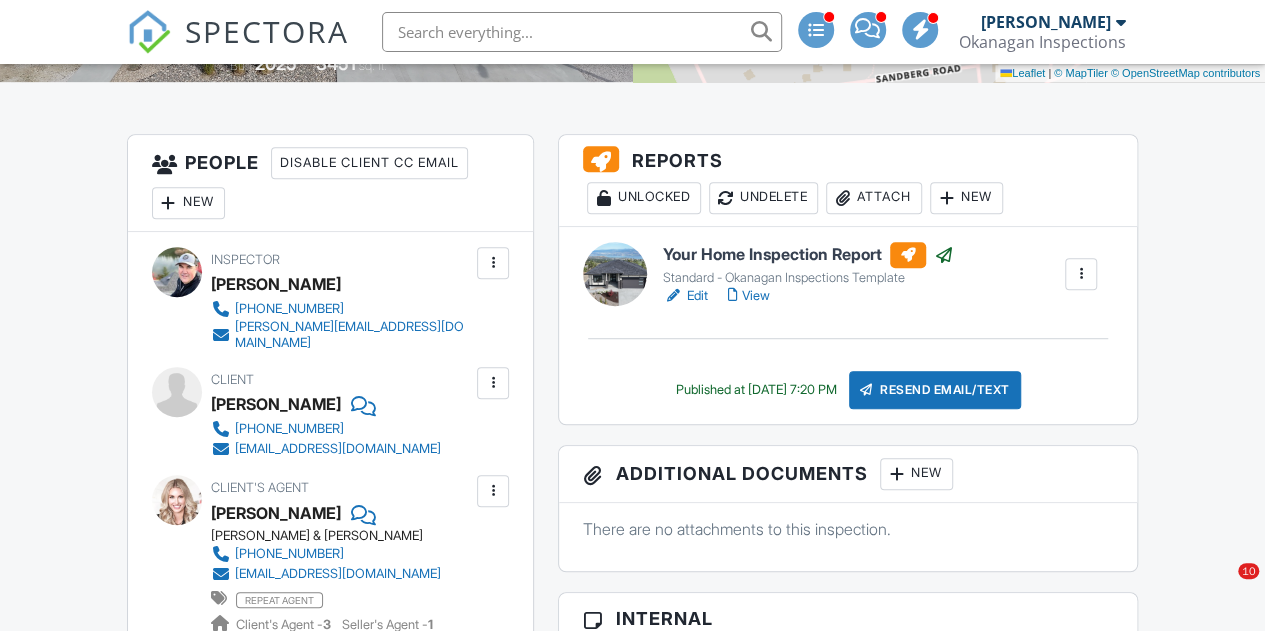scroll, scrollTop: 474, scrollLeft: 0, axis: vertical 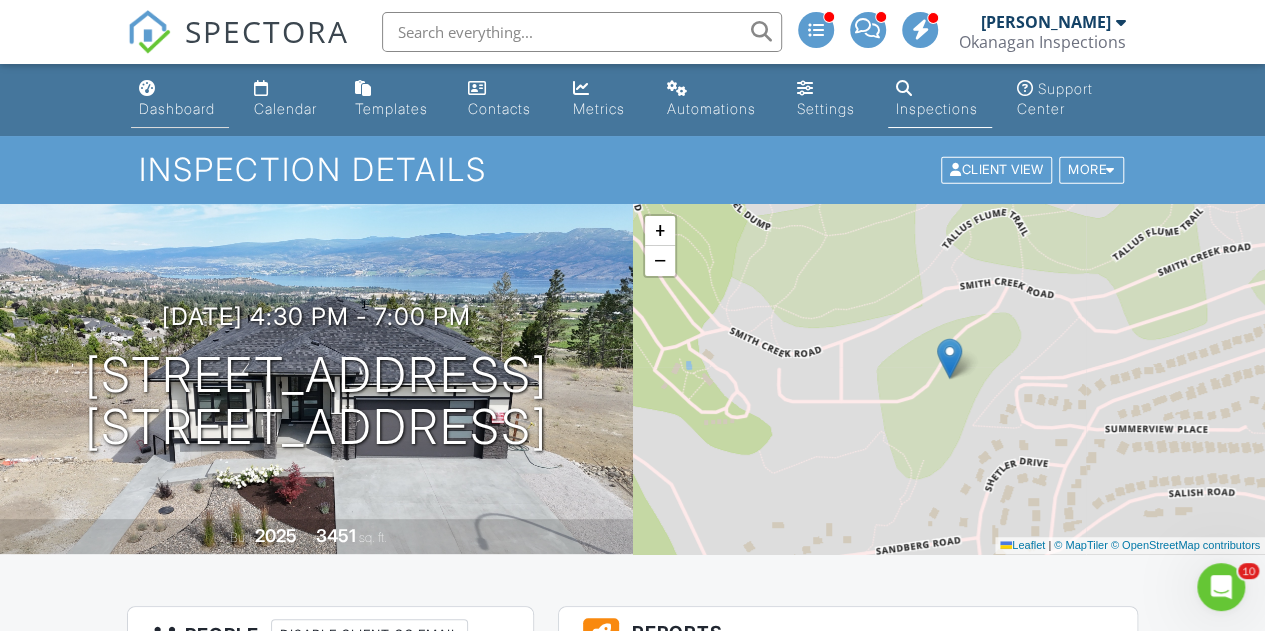 click on "Dashboard" at bounding box center [180, 99] 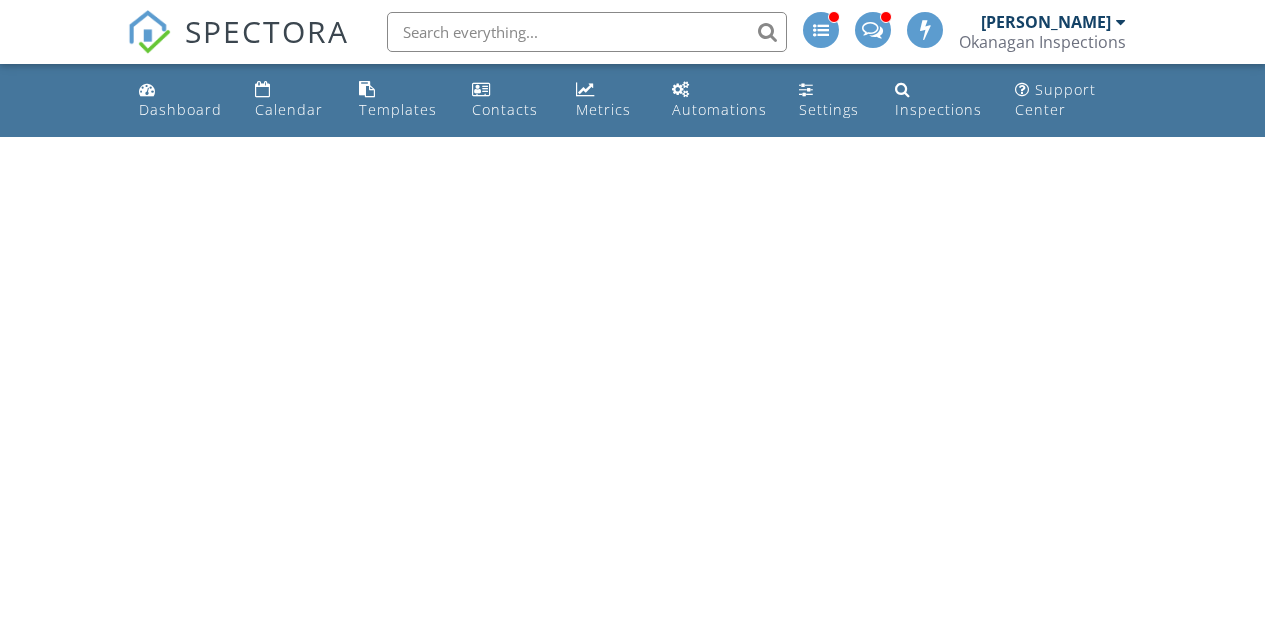 scroll, scrollTop: 0, scrollLeft: 0, axis: both 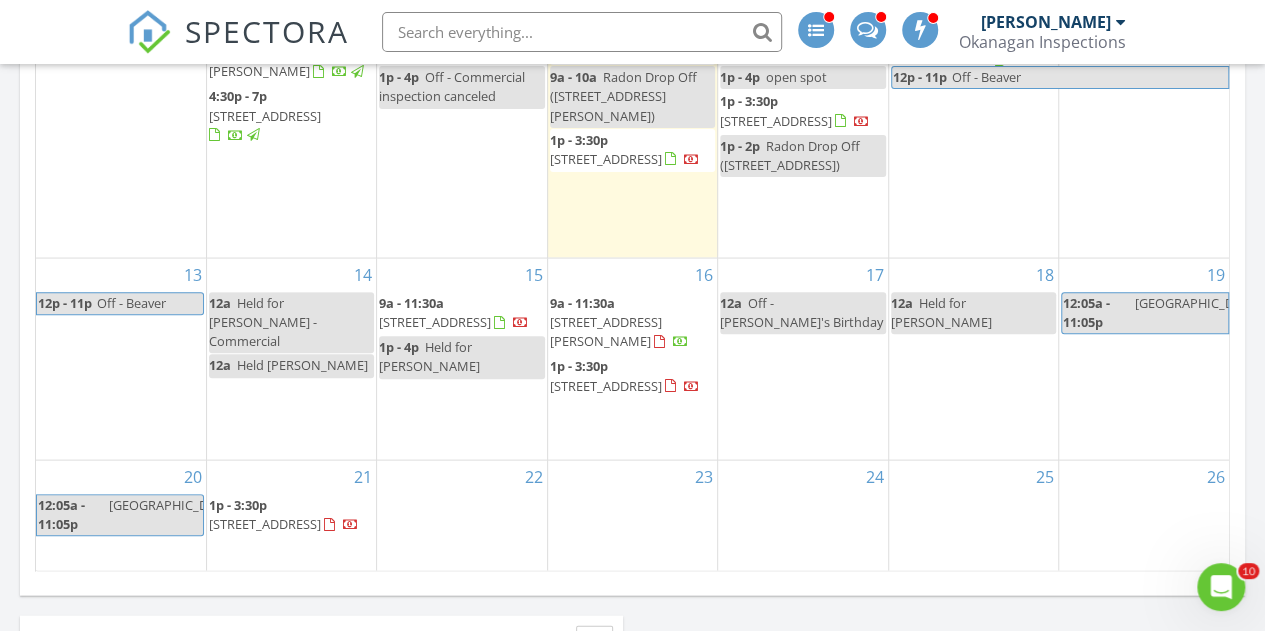 click on "18
12a
Held for Kayla Ungaro" at bounding box center [973, 358] 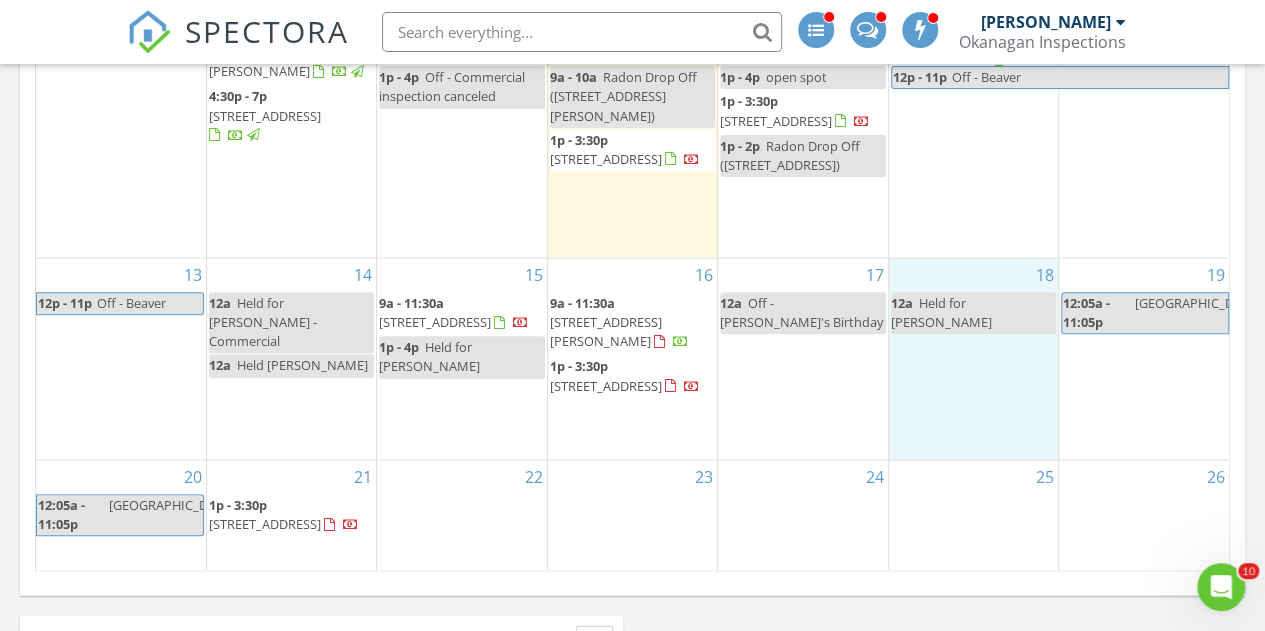 click on "12a
Held for Kayla Ungaro" at bounding box center (973, 313) 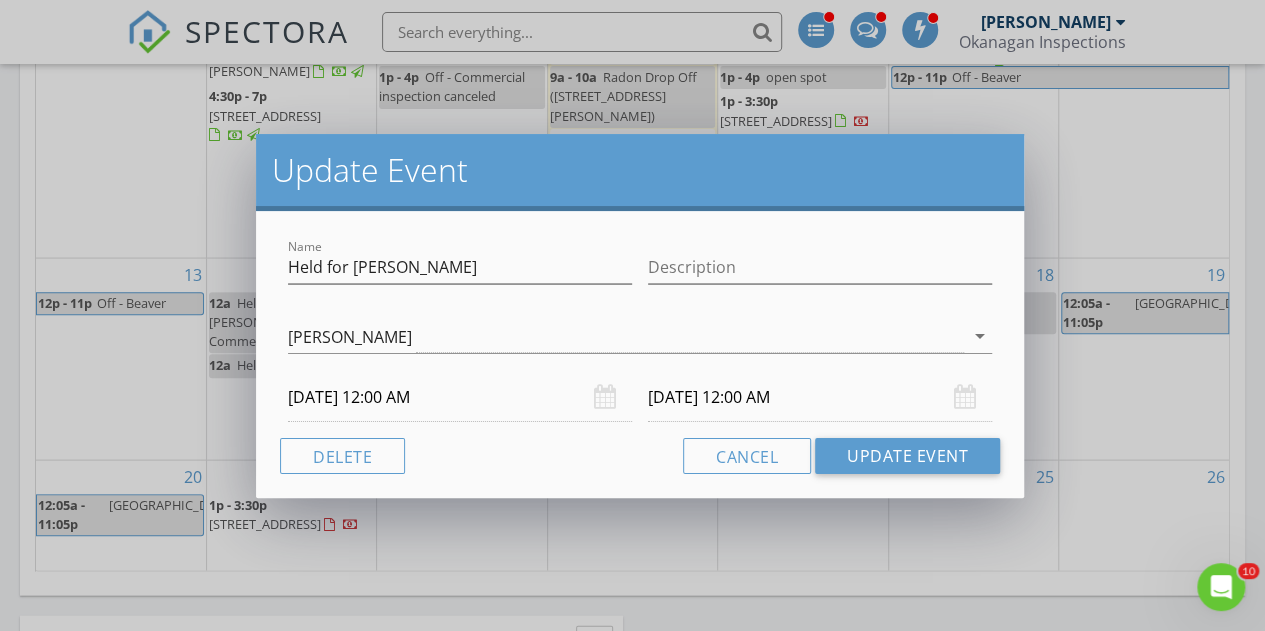 click on "07/19/2025 12:00 AM" at bounding box center [820, 397] 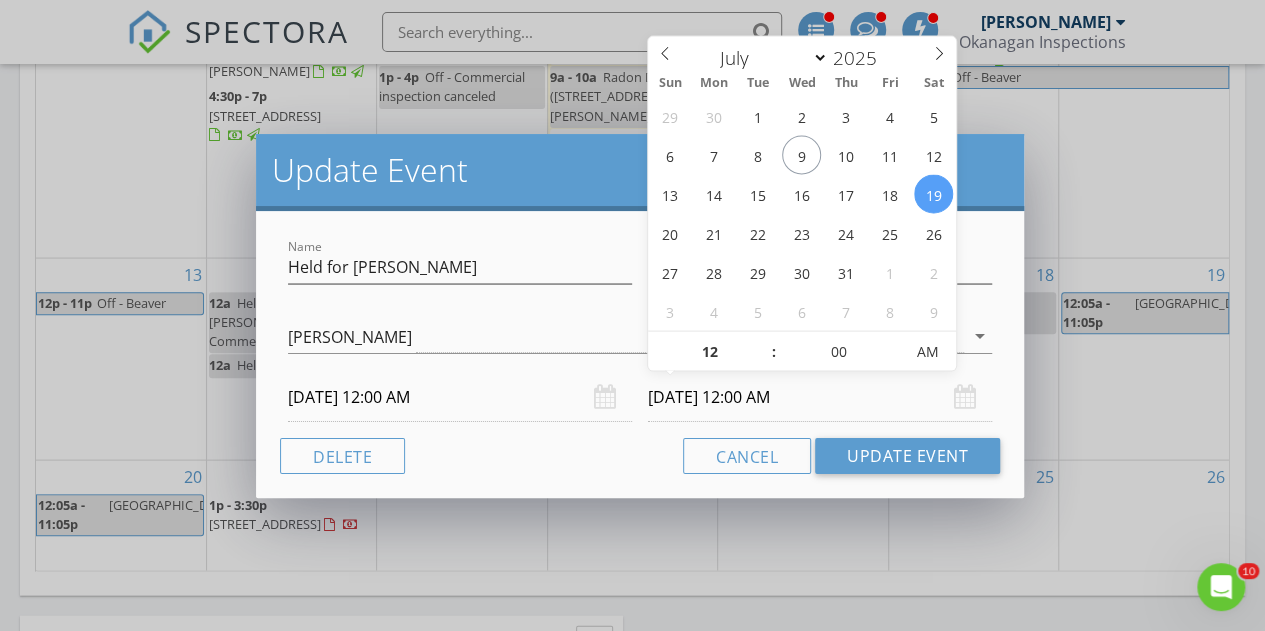 click on "Cancel   Update Event" at bounding box center [640, 456] 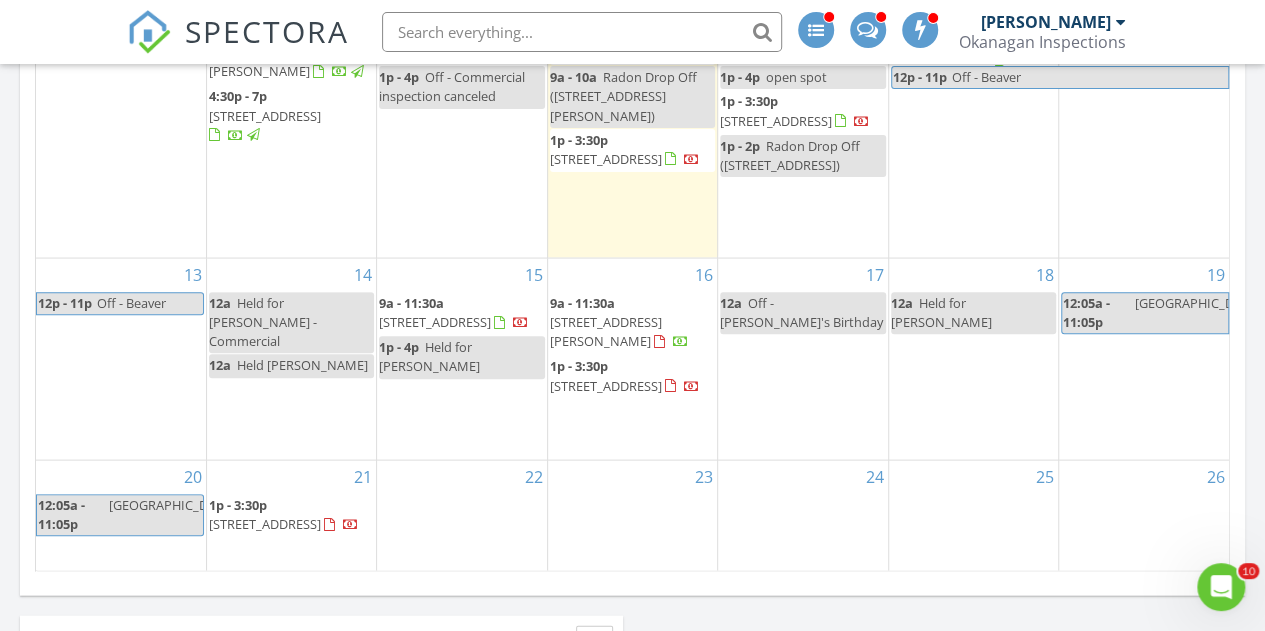 click at bounding box center (632, 315) 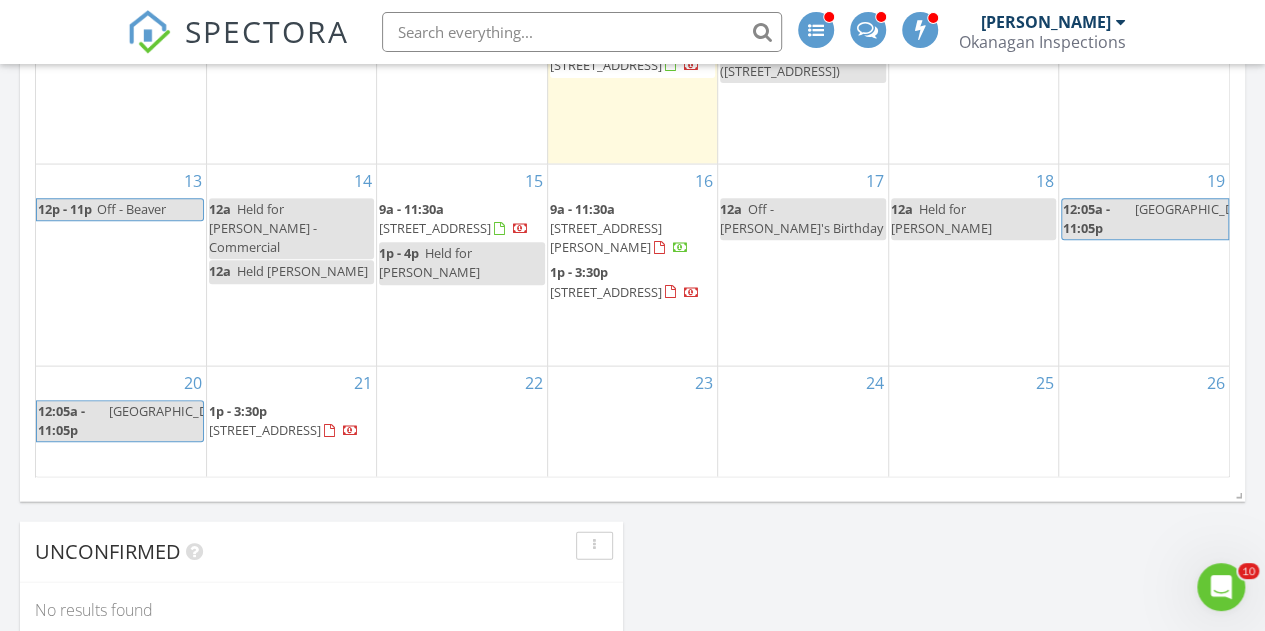 scroll, scrollTop: 1973, scrollLeft: 0, axis: vertical 